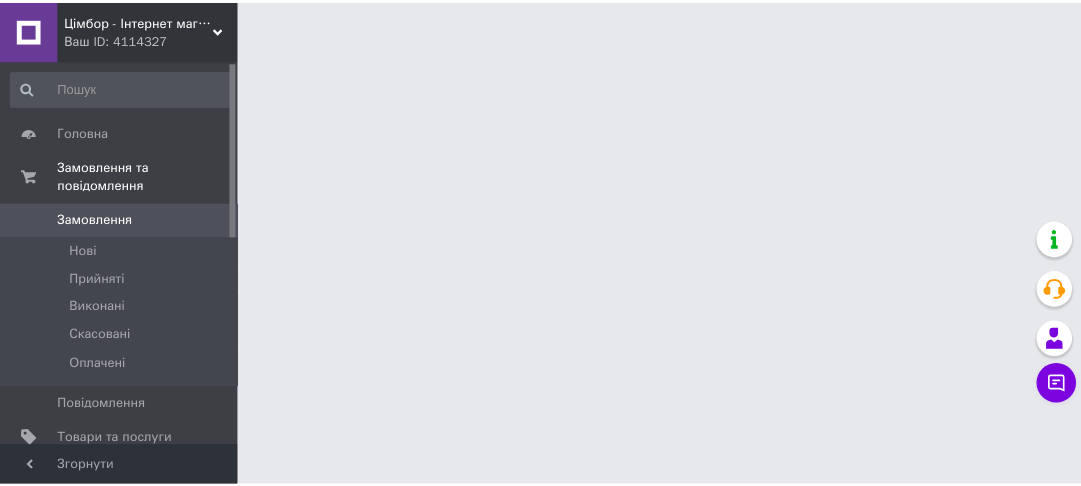 scroll, scrollTop: 0, scrollLeft: 0, axis: both 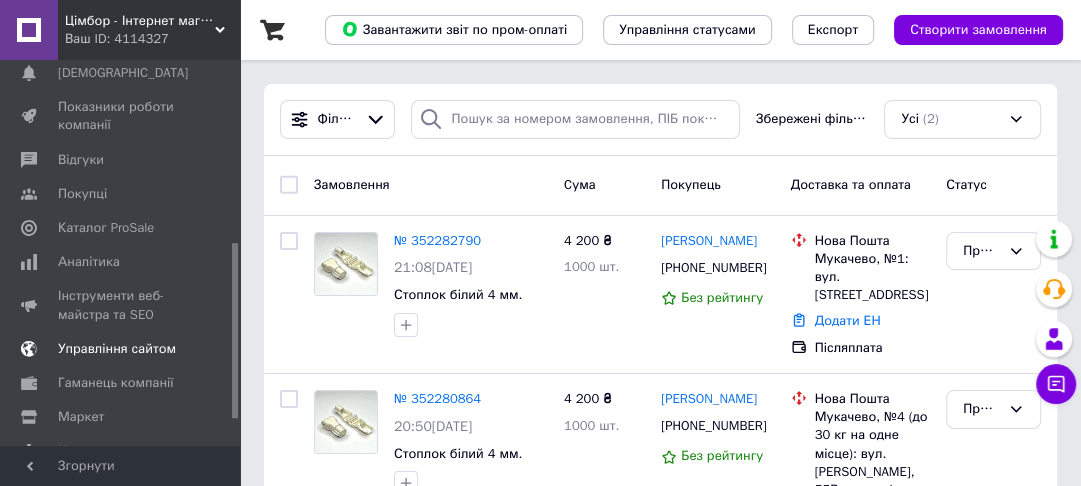 click on "Управління сайтом" at bounding box center [117, 349] 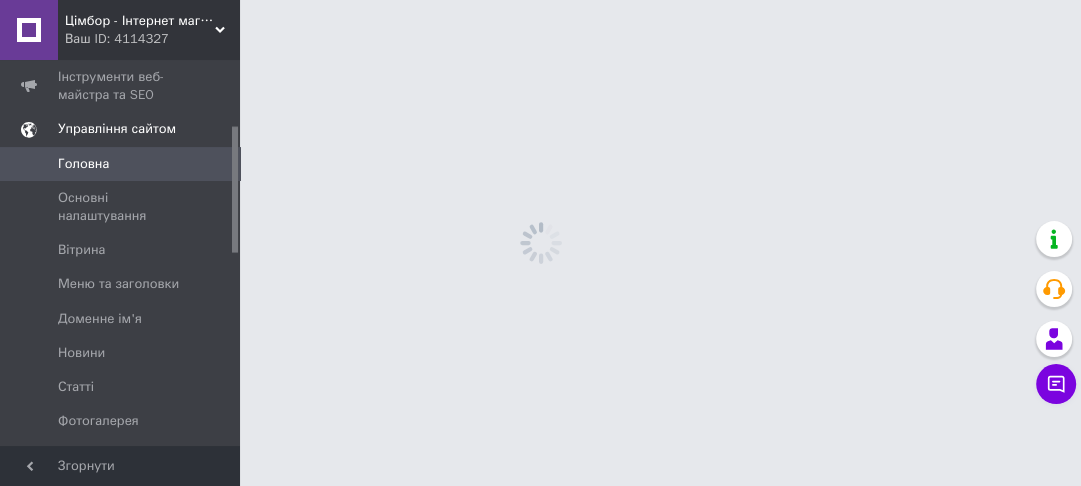 scroll, scrollTop: 198, scrollLeft: 0, axis: vertical 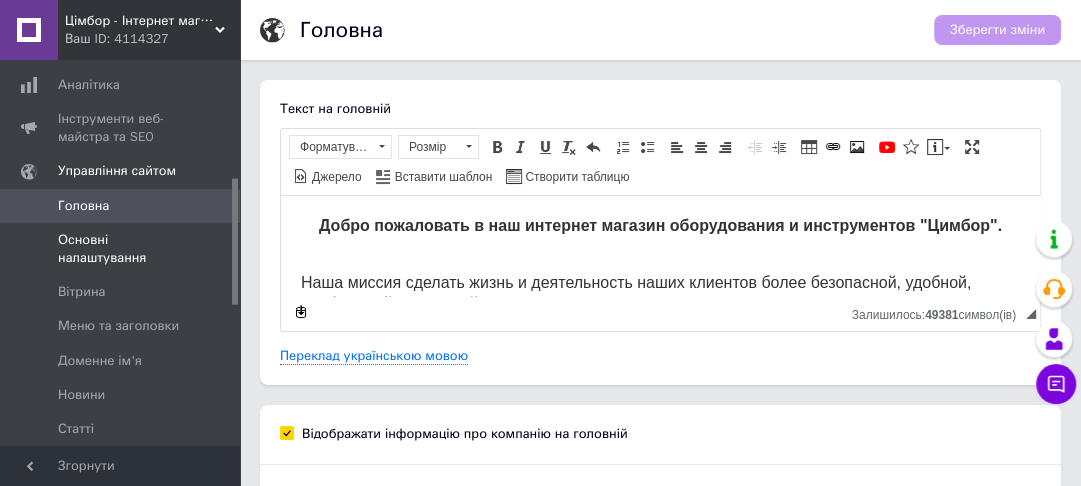 click on "Основні налаштування" at bounding box center (121, 249) 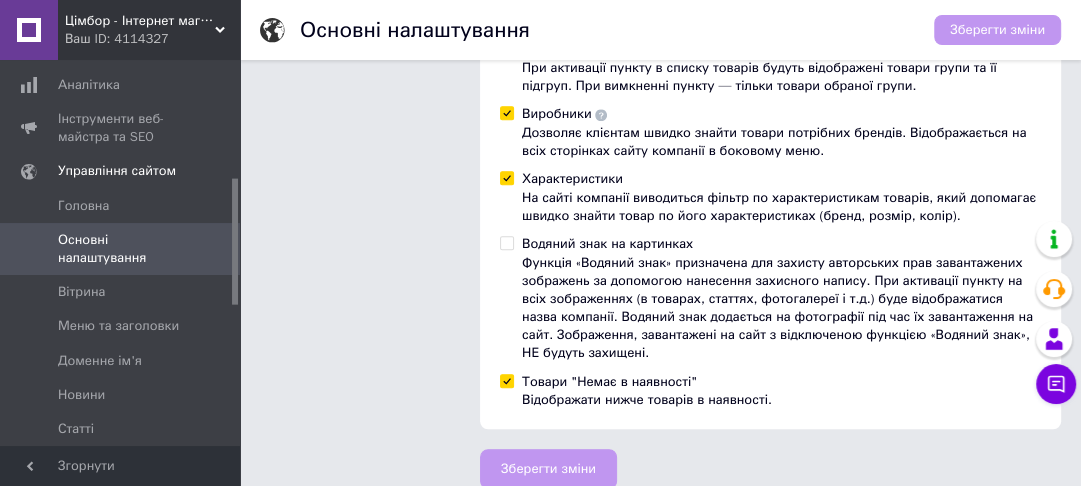 scroll, scrollTop: 790, scrollLeft: 0, axis: vertical 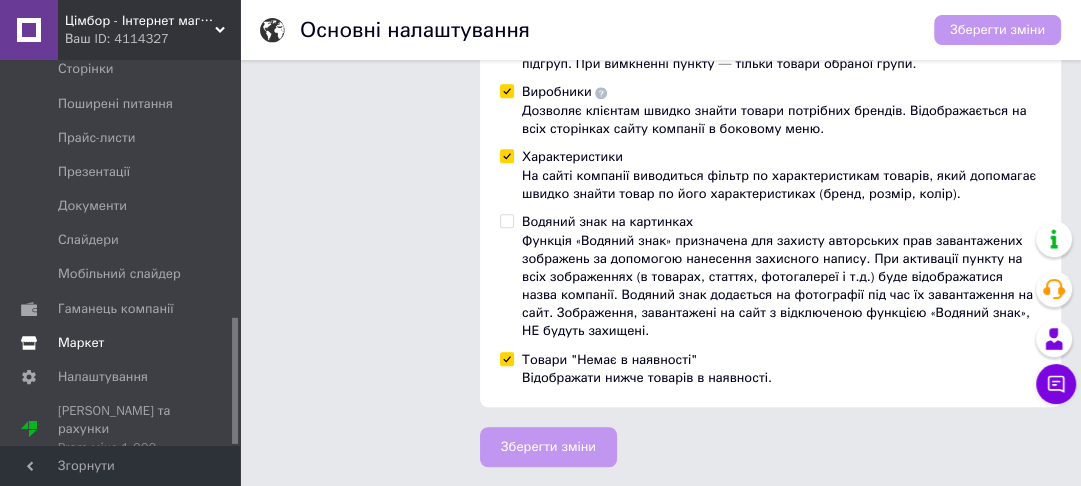 click on "Маркет" at bounding box center [121, 343] 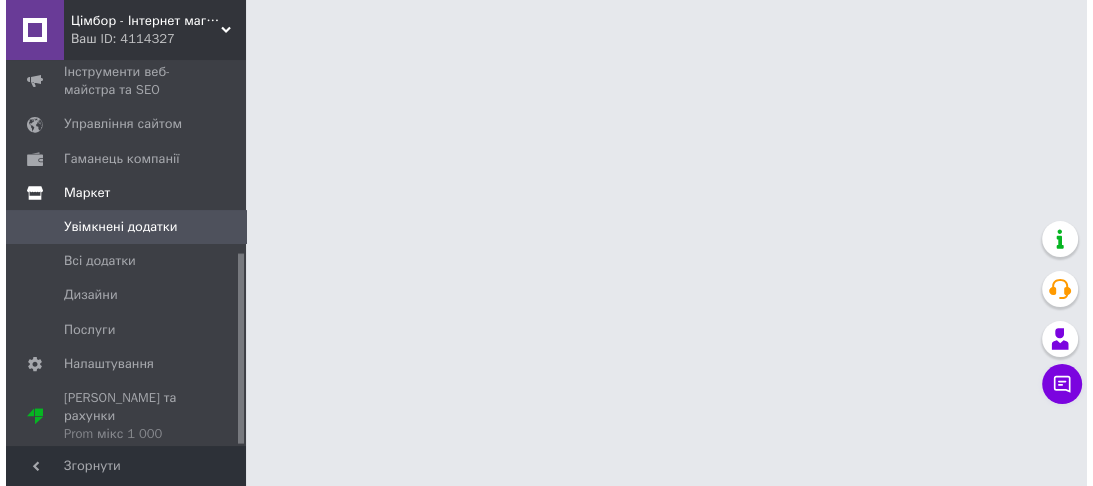 scroll, scrollTop: 0, scrollLeft: 0, axis: both 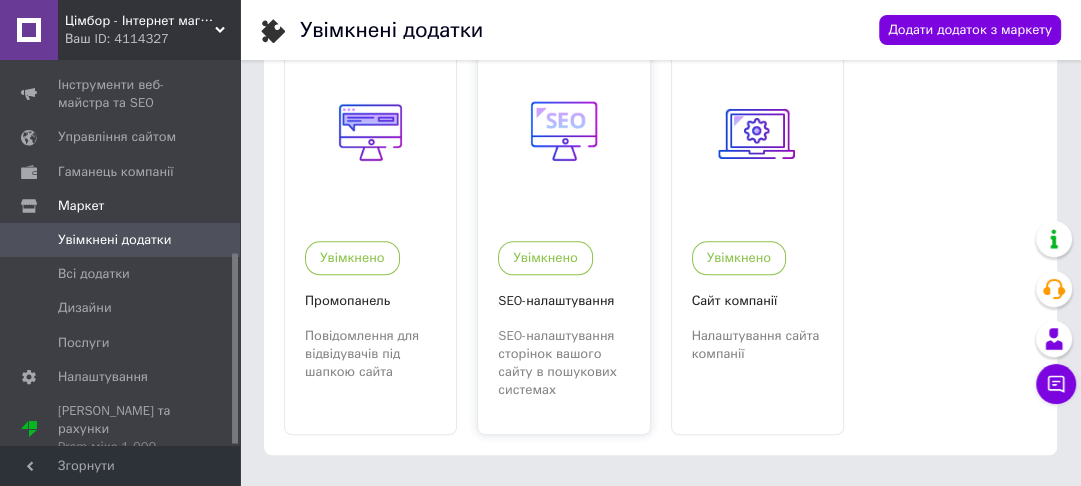 click on "SEO-налаштування" at bounding box center (563, 301) 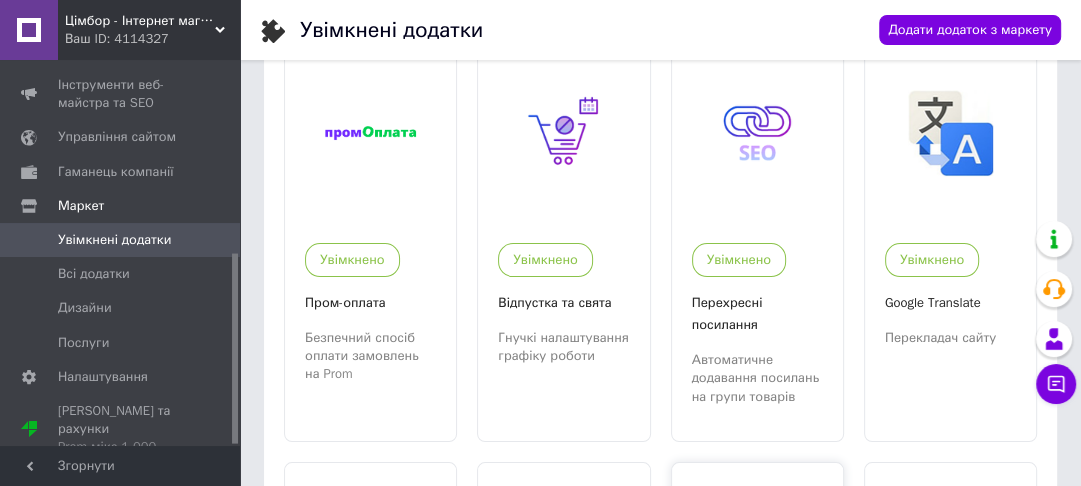 scroll, scrollTop: 0, scrollLeft: 0, axis: both 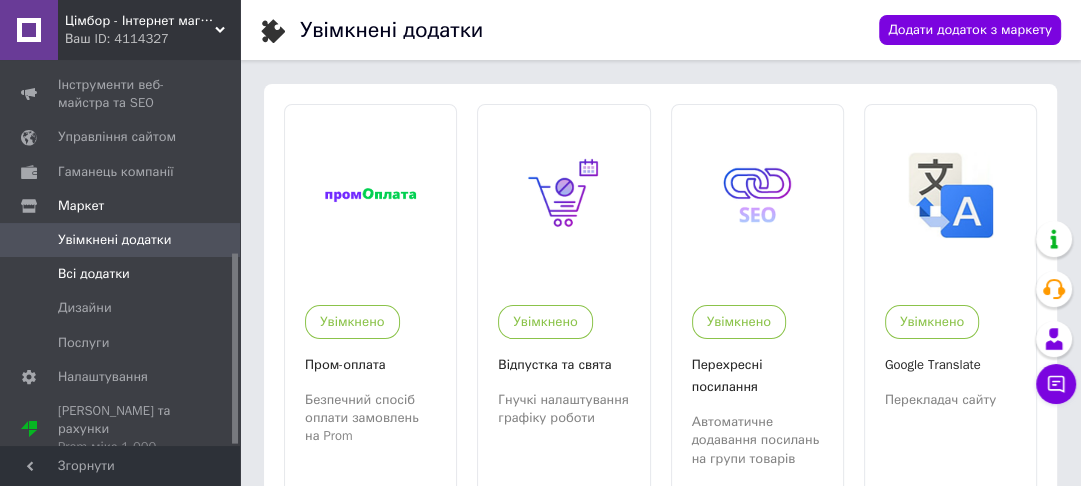 click on "Всі додатки" at bounding box center (121, 274) 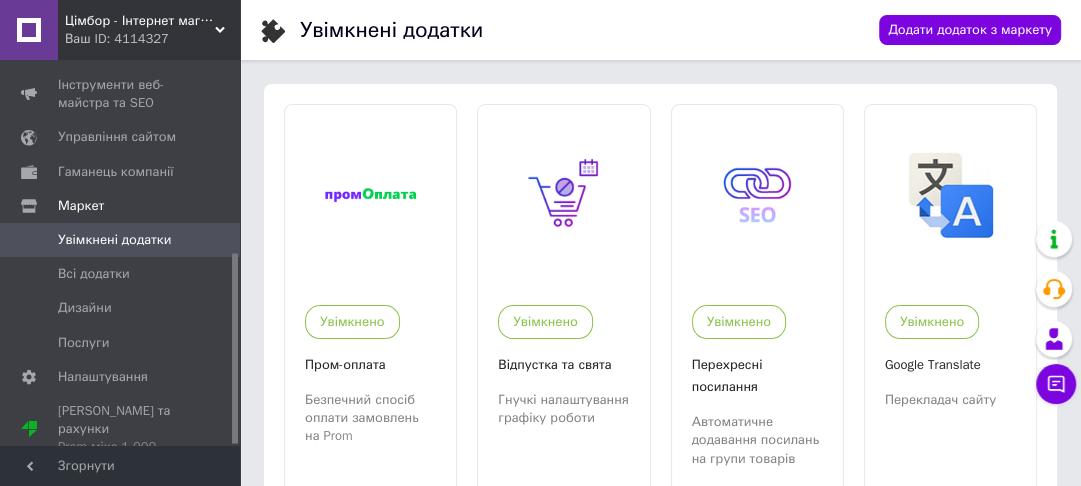 click on "Ваш ID: 4114327" at bounding box center (152, 39) 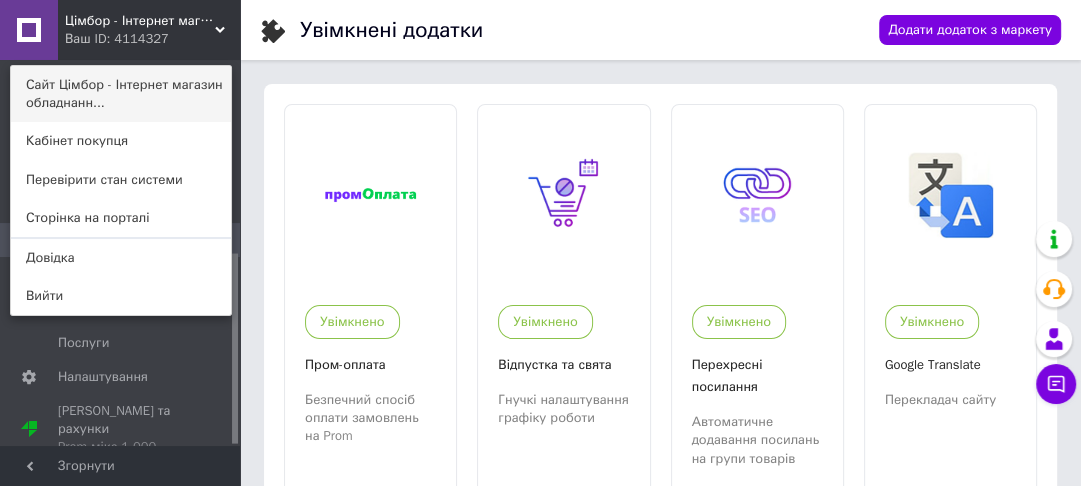 click on "Сайт Цімбор - Інтернет магазин обладнанн..." at bounding box center (121, 94) 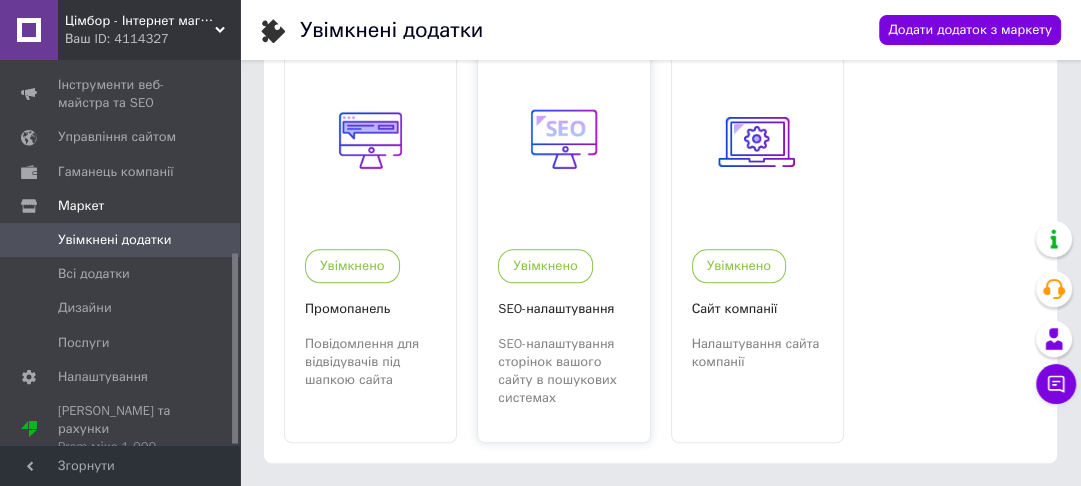 scroll, scrollTop: 1369, scrollLeft: 0, axis: vertical 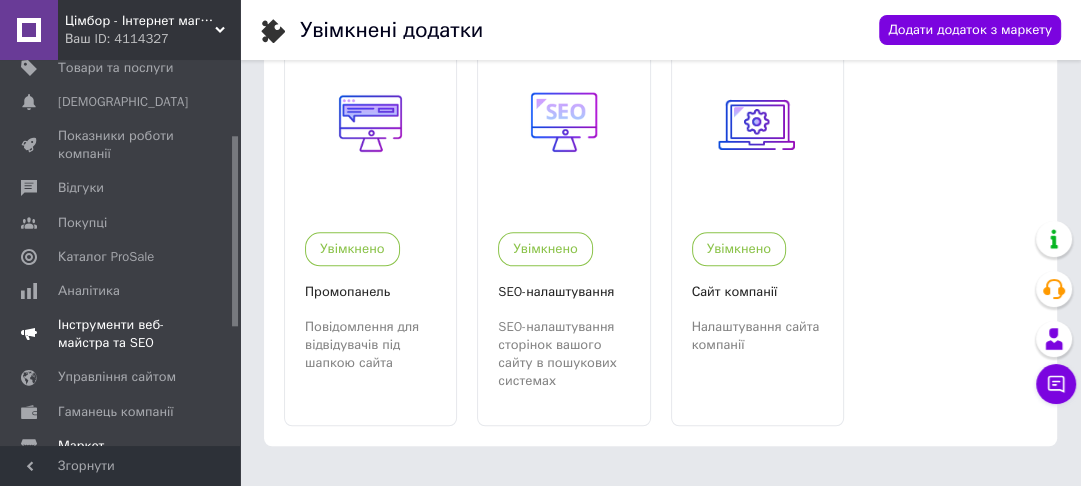 click on "Інструменти веб-майстра та SEO" at bounding box center (121, 334) 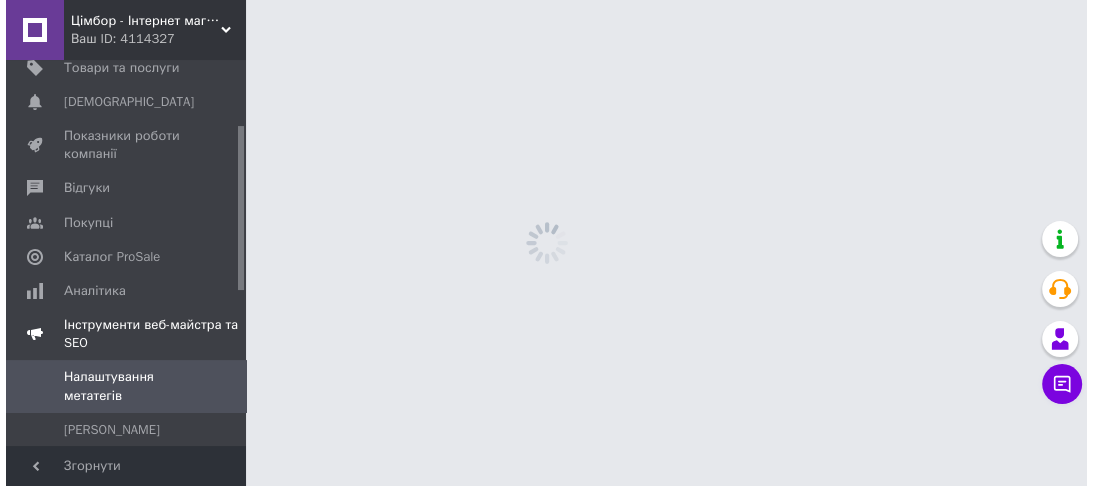 scroll, scrollTop: 0, scrollLeft: 0, axis: both 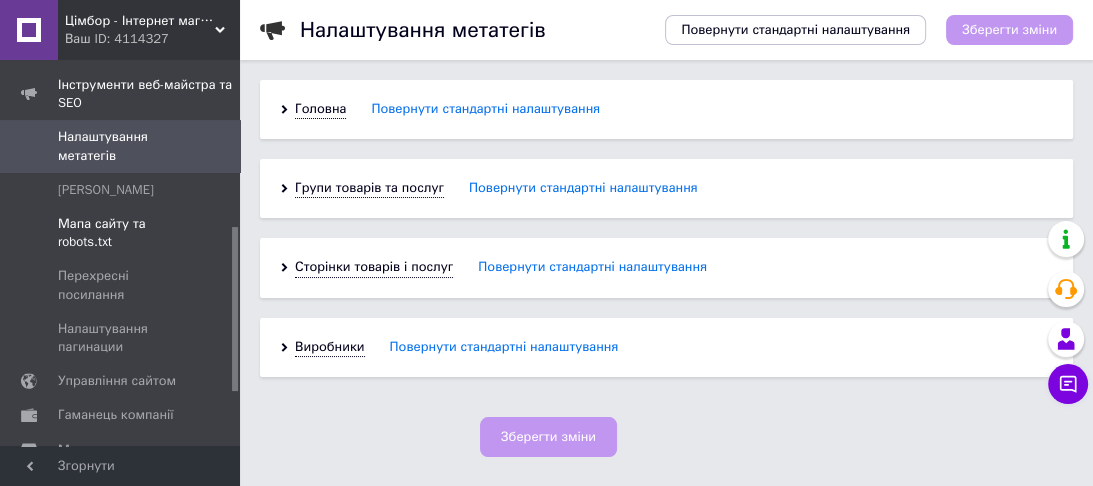 click on "Мапа сайту та robots.txt" at bounding box center (121, 233) 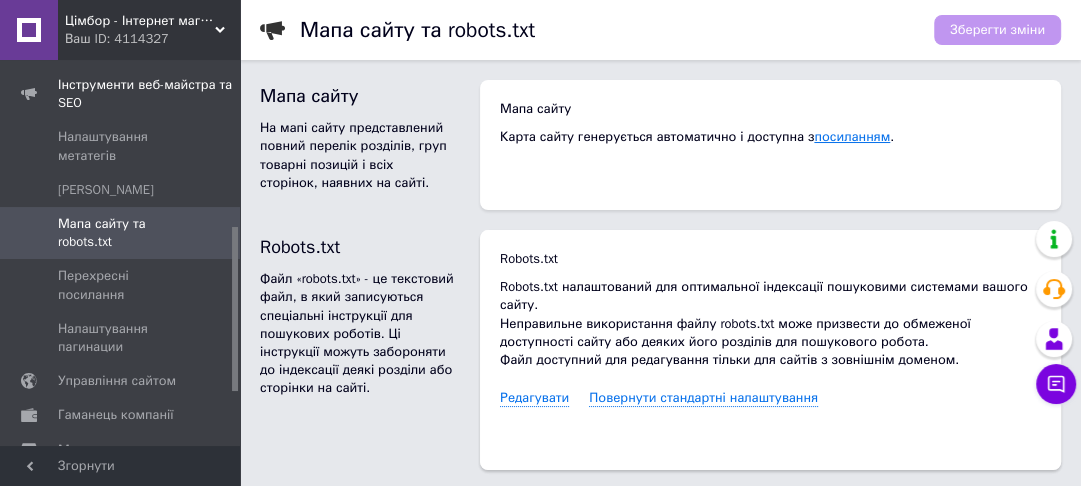 click on "посиланням" at bounding box center [852, 136] 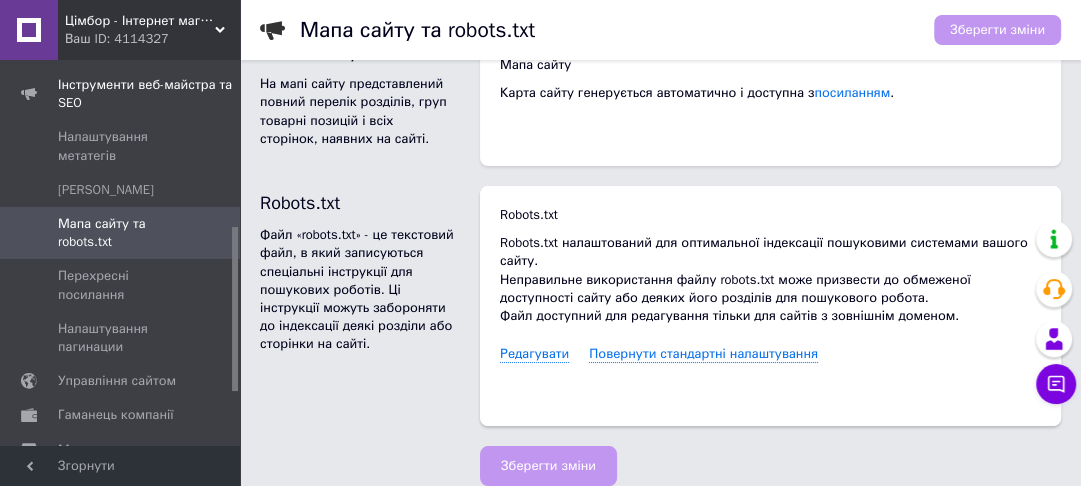 scroll, scrollTop: 0, scrollLeft: 0, axis: both 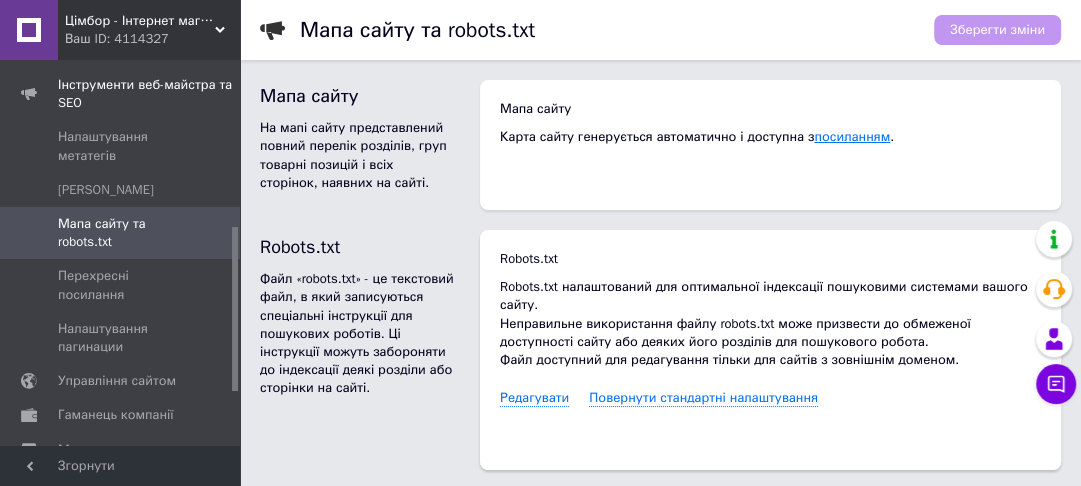 click on "посиланням" at bounding box center (852, 136) 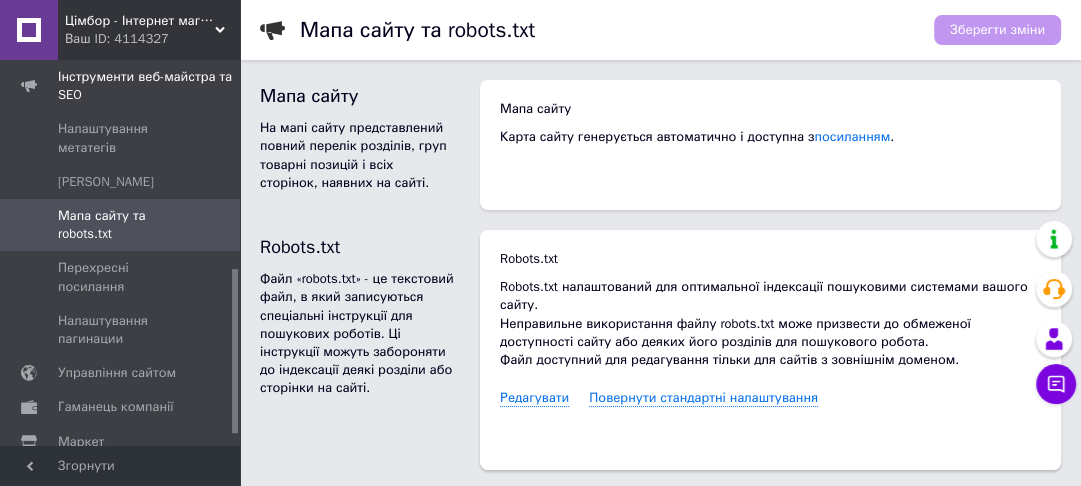 scroll, scrollTop: 517, scrollLeft: 0, axis: vertical 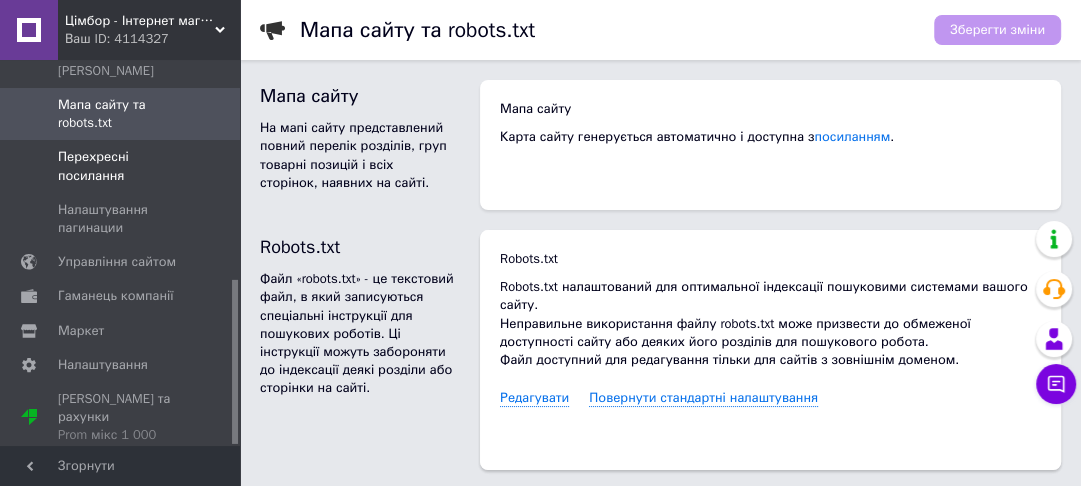 click on "Перехресні посилання" at bounding box center (121, 166) 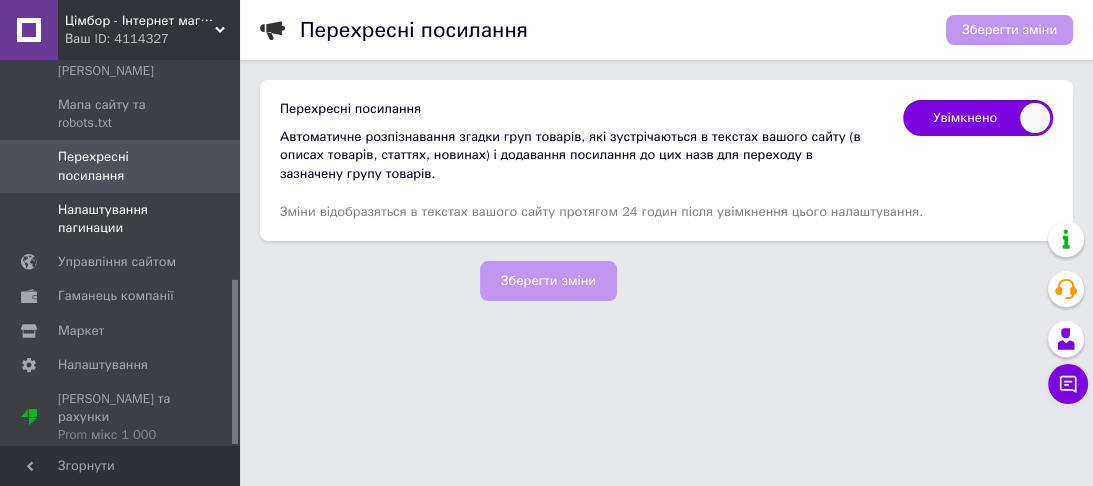 click on "Налаштування пагинации" at bounding box center (121, 219) 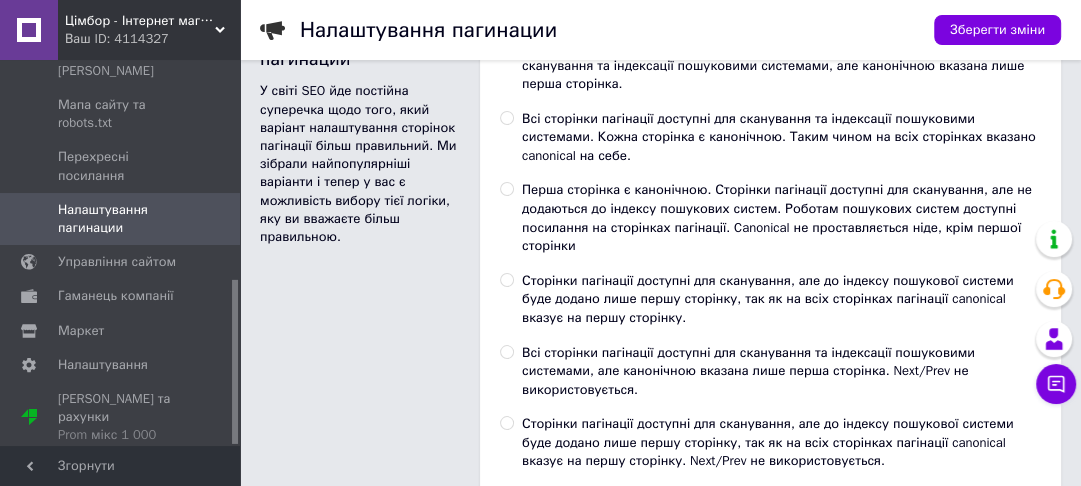 scroll, scrollTop: 0, scrollLeft: 0, axis: both 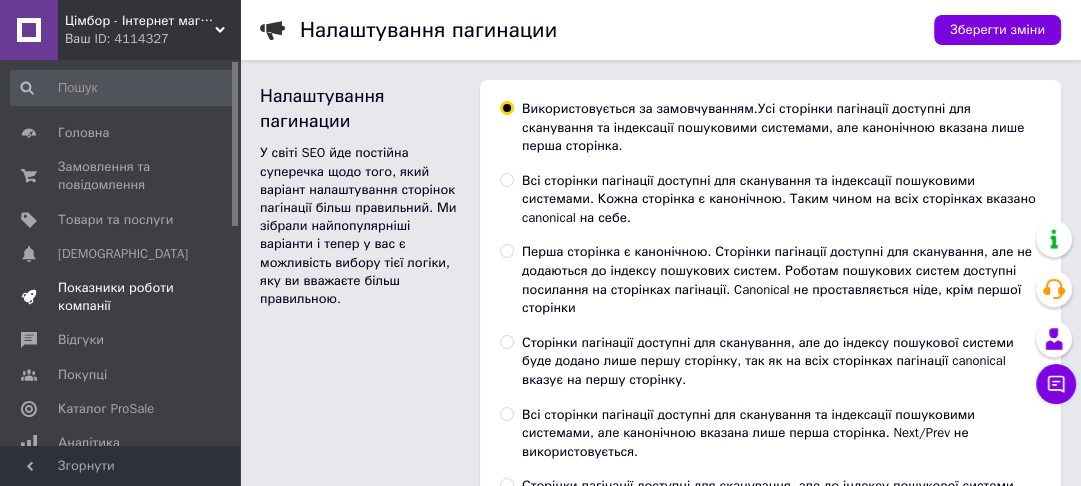 click on "Показники роботи компанії" at bounding box center [121, 297] 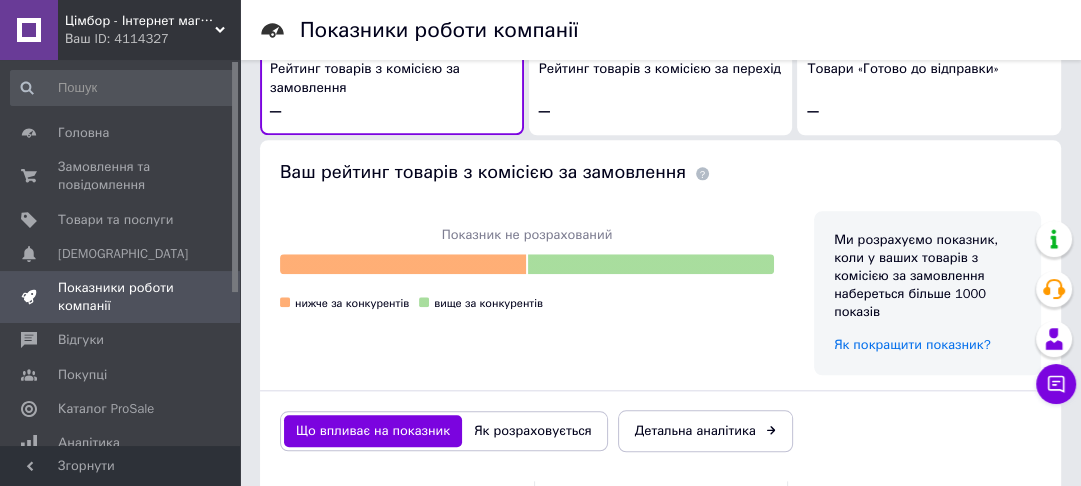 scroll, scrollTop: 1489, scrollLeft: 0, axis: vertical 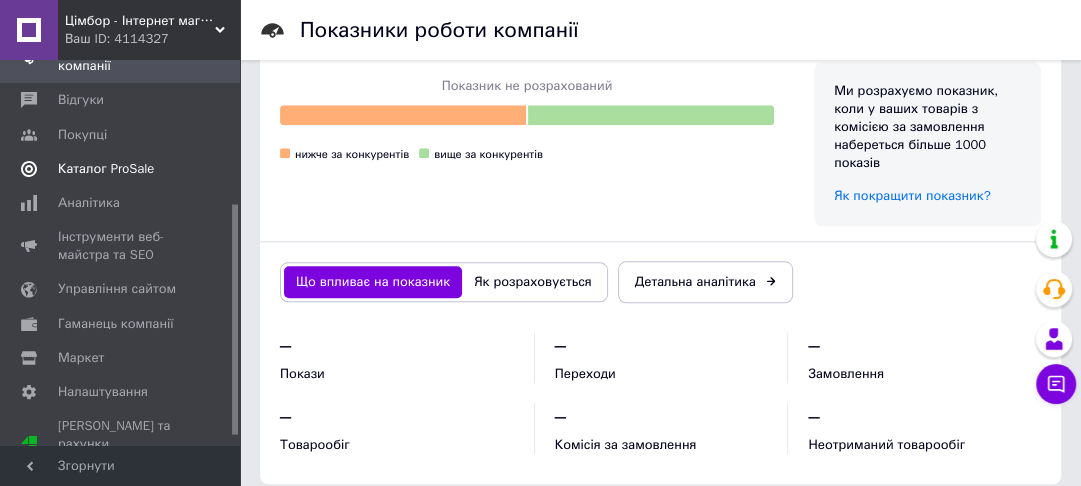 click on "Каталог ProSale" at bounding box center [121, 169] 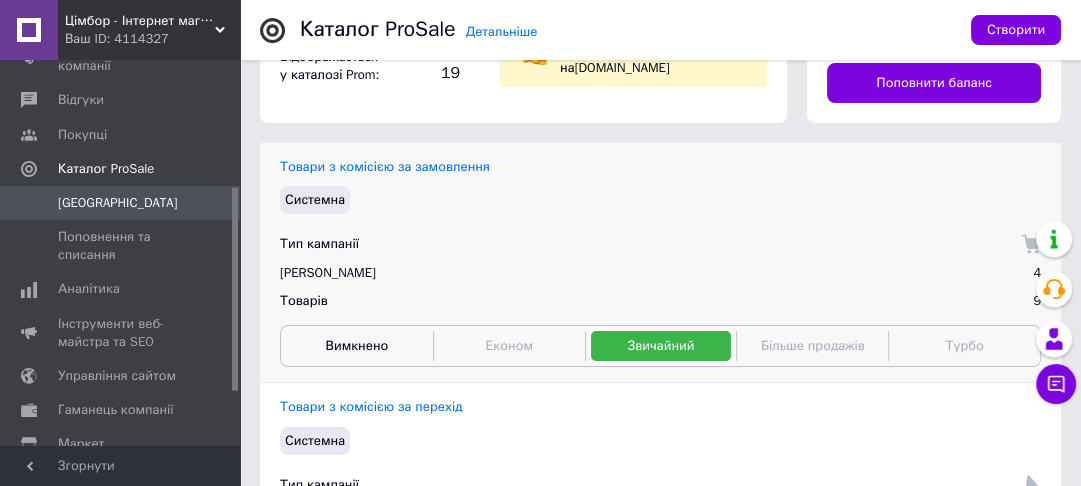 scroll, scrollTop: 101, scrollLeft: 0, axis: vertical 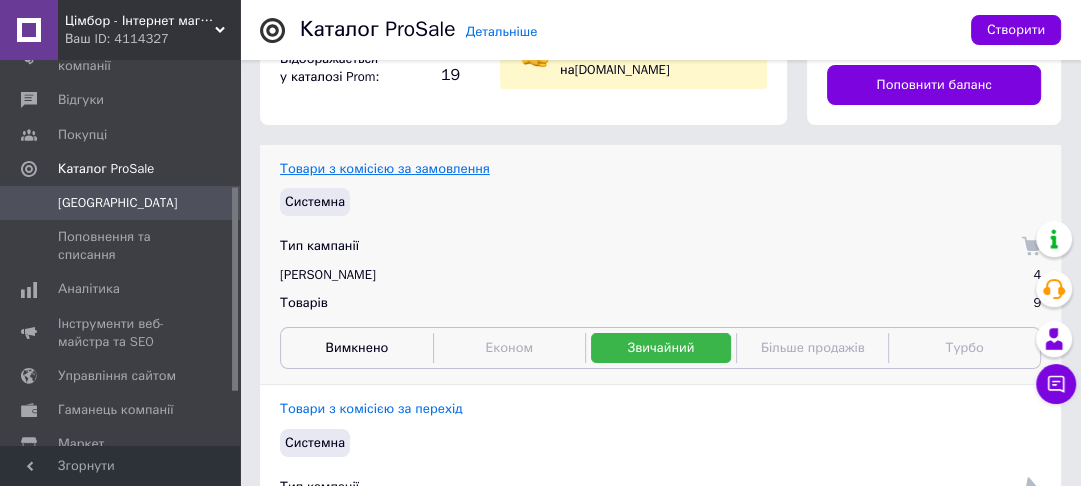 click on "Товари з комісією за замовлення" at bounding box center [385, 168] 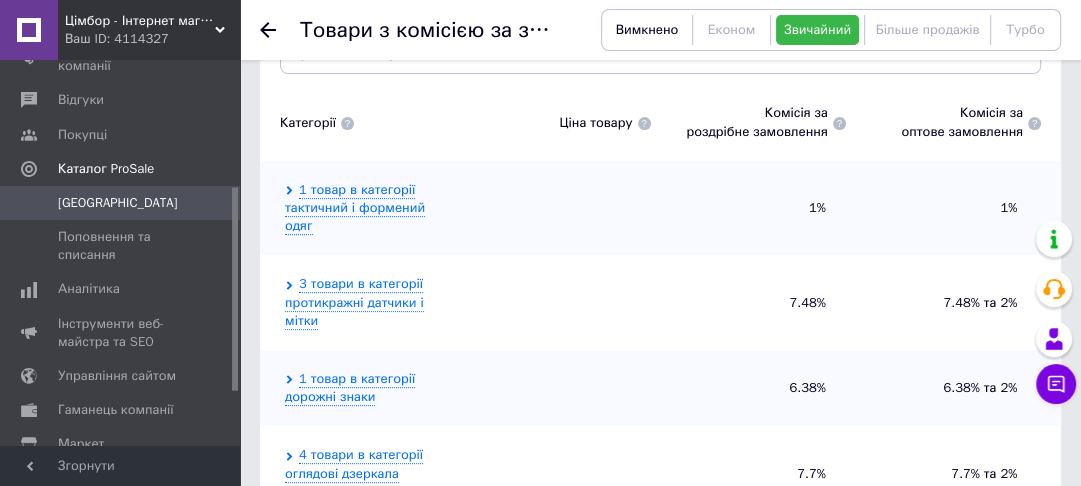 scroll, scrollTop: 452, scrollLeft: 0, axis: vertical 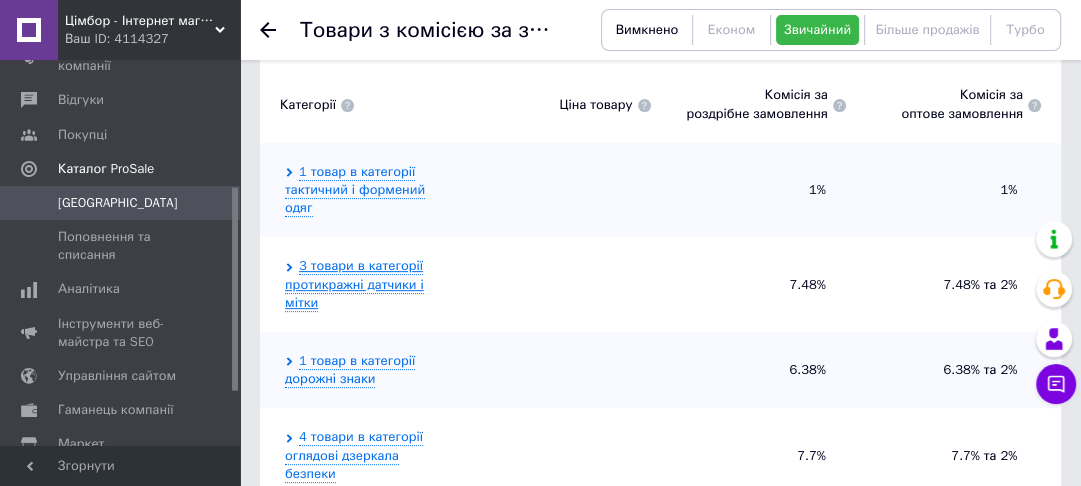 click on "3 товари в категорії протикражні датчики і мітки" at bounding box center (354, 284) 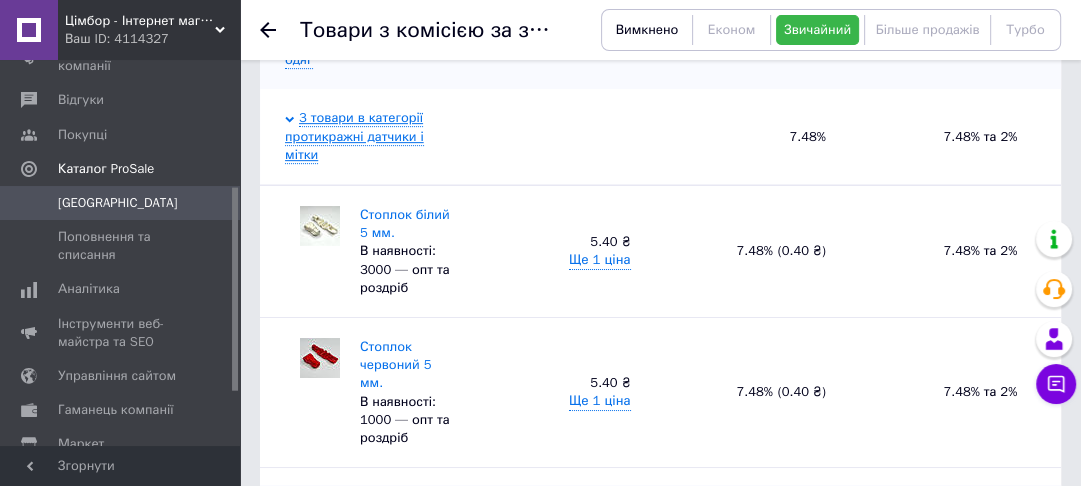 scroll, scrollTop: 612, scrollLeft: 0, axis: vertical 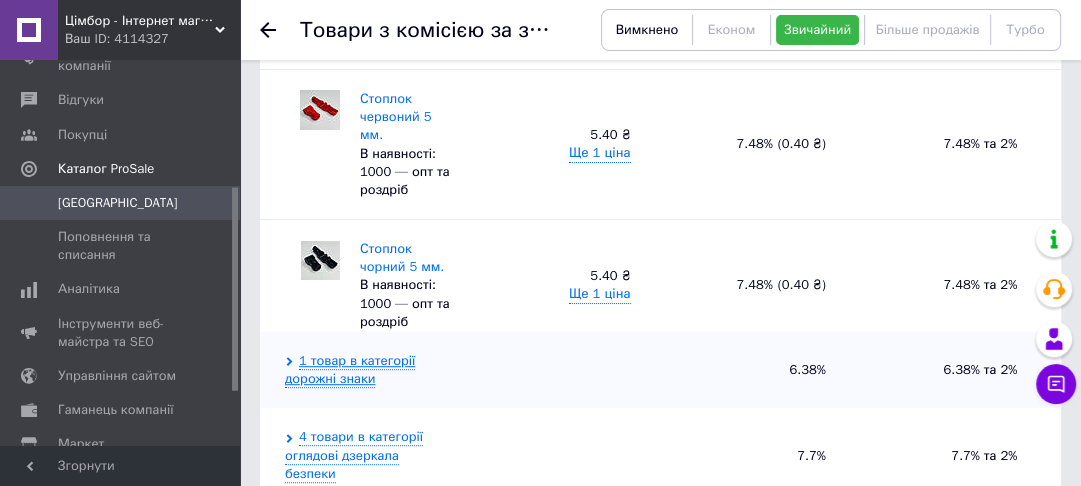 click on "1 товар в категорії дорожні знаки" at bounding box center (350, 370) 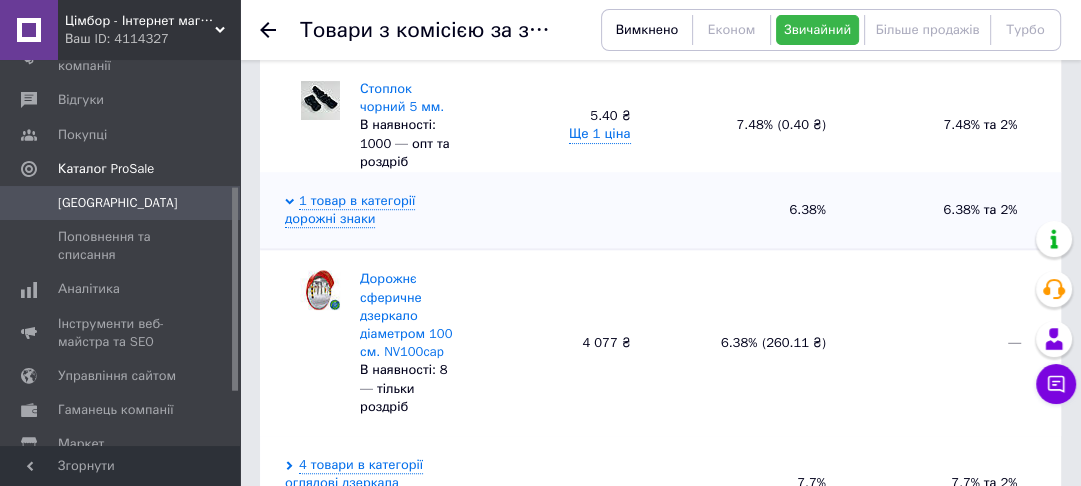 scroll, scrollTop: 940, scrollLeft: 0, axis: vertical 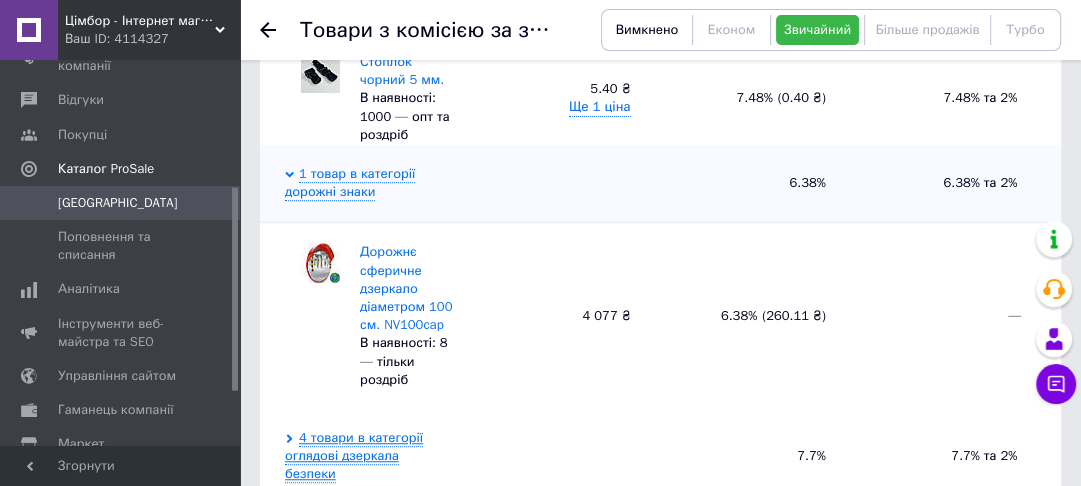 click on "4 товари в категорії оглядові дзеркала безпеки" at bounding box center [354, 456] 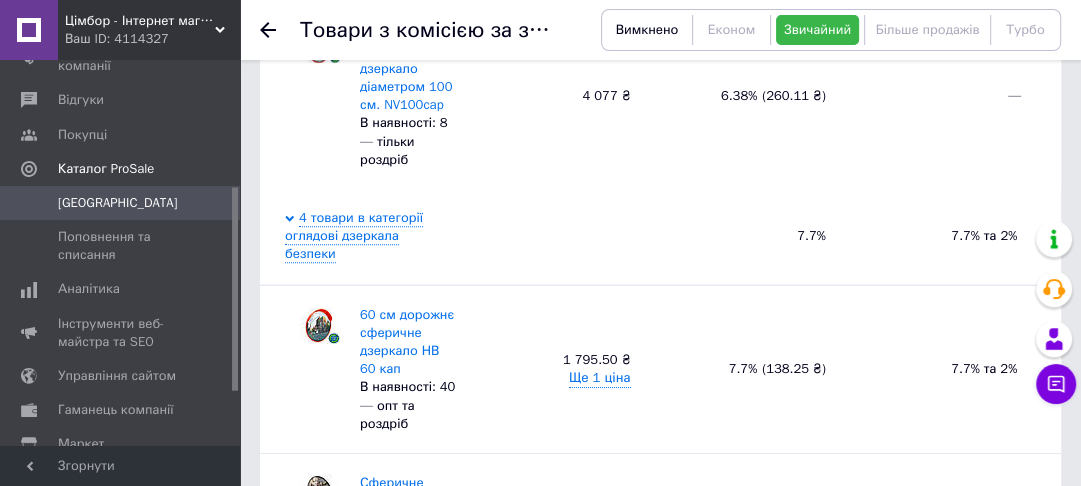 scroll, scrollTop: 1180, scrollLeft: 0, axis: vertical 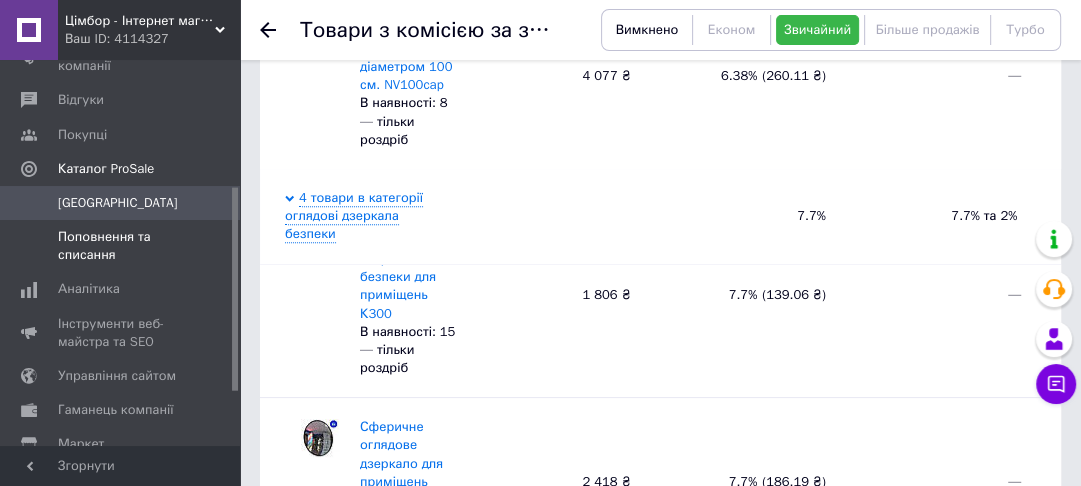 click on "Поповнення та списання" at bounding box center (121, 246) 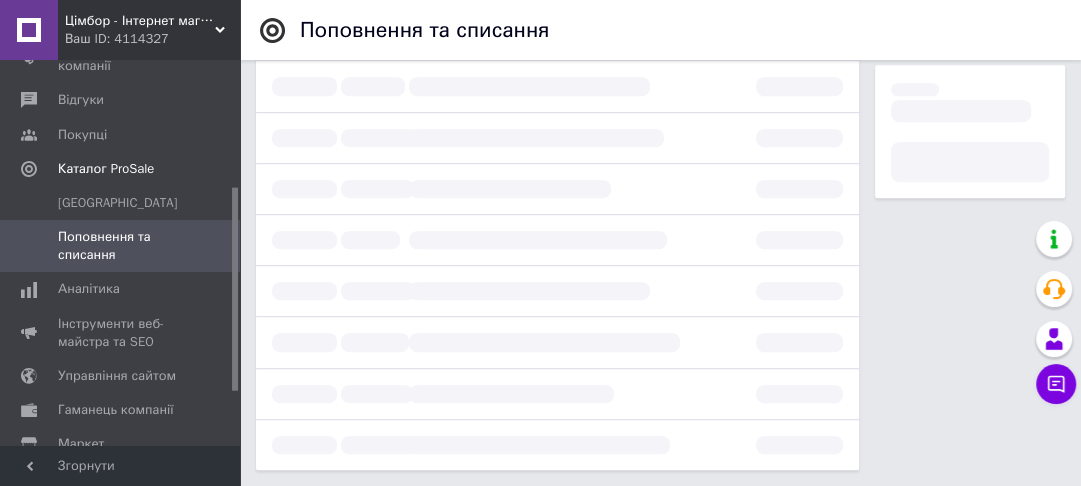 scroll, scrollTop: 0, scrollLeft: 0, axis: both 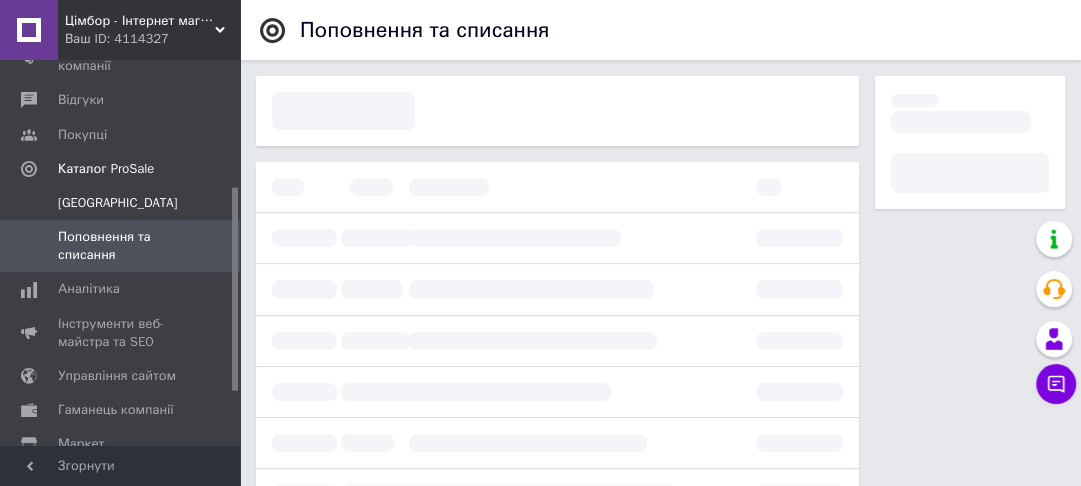 click on "[GEOGRAPHIC_DATA]" at bounding box center (121, 203) 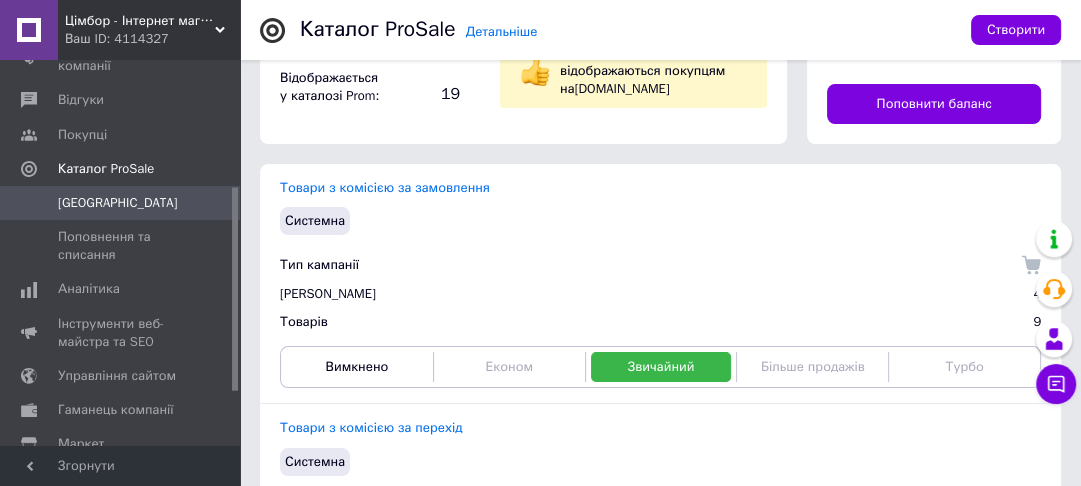 scroll, scrollTop: 240, scrollLeft: 0, axis: vertical 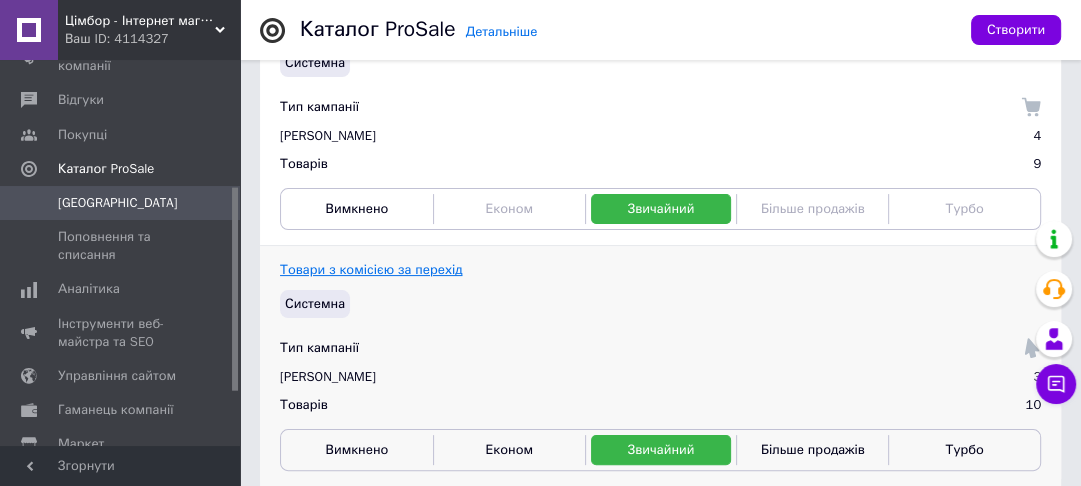 click on "Товари з комісією за перехід" at bounding box center (371, 269) 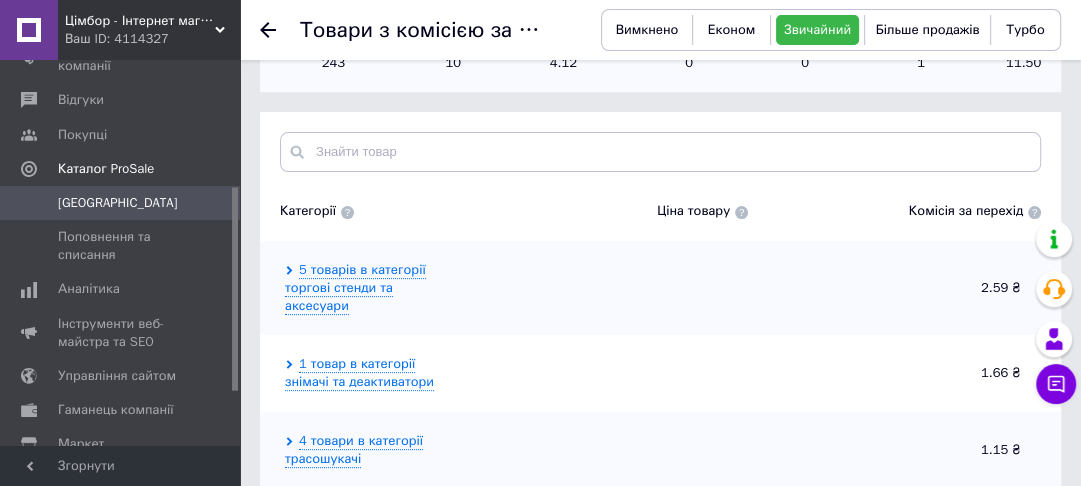 scroll, scrollTop: 358, scrollLeft: 0, axis: vertical 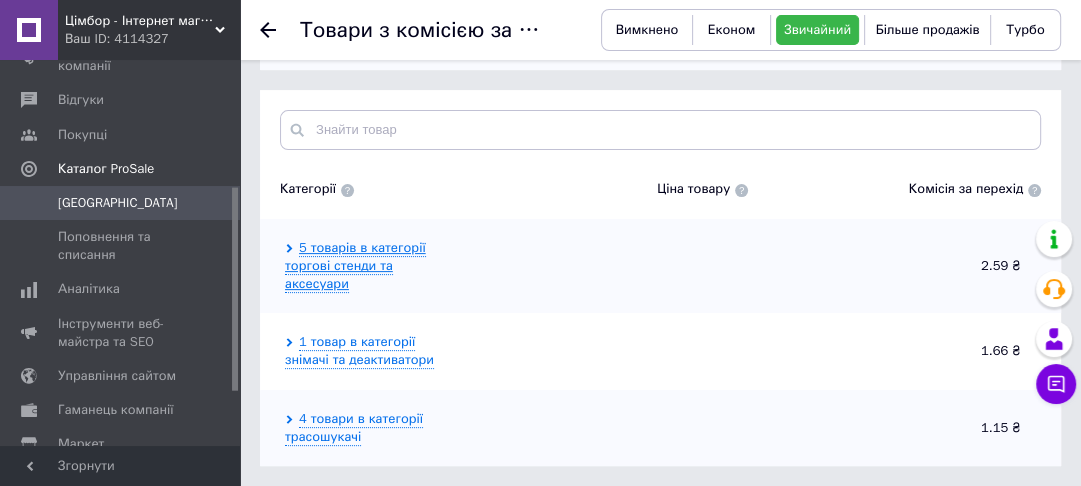 click on "5 товарів в категорії торгові стенди та аксесуари" at bounding box center [355, 266] 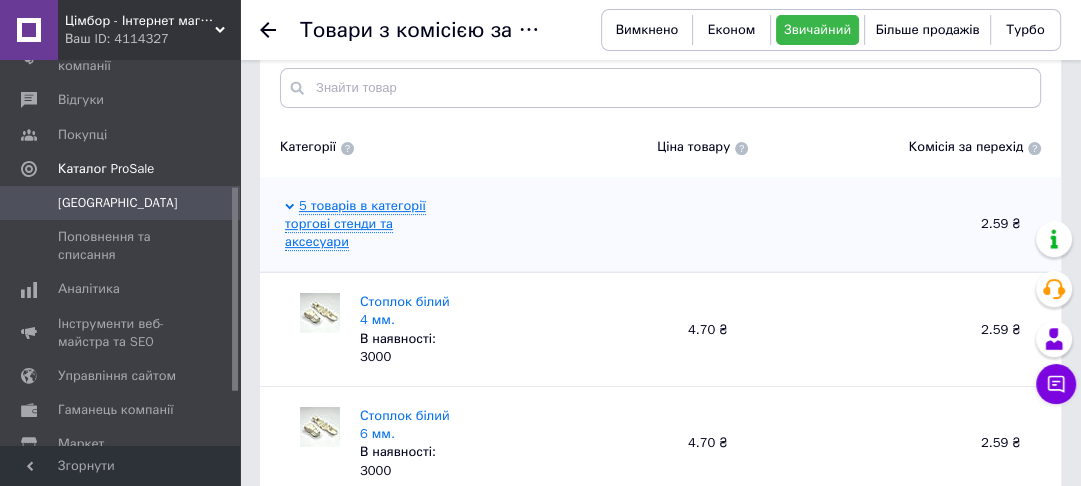 scroll, scrollTop: 438, scrollLeft: 0, axis: vertical 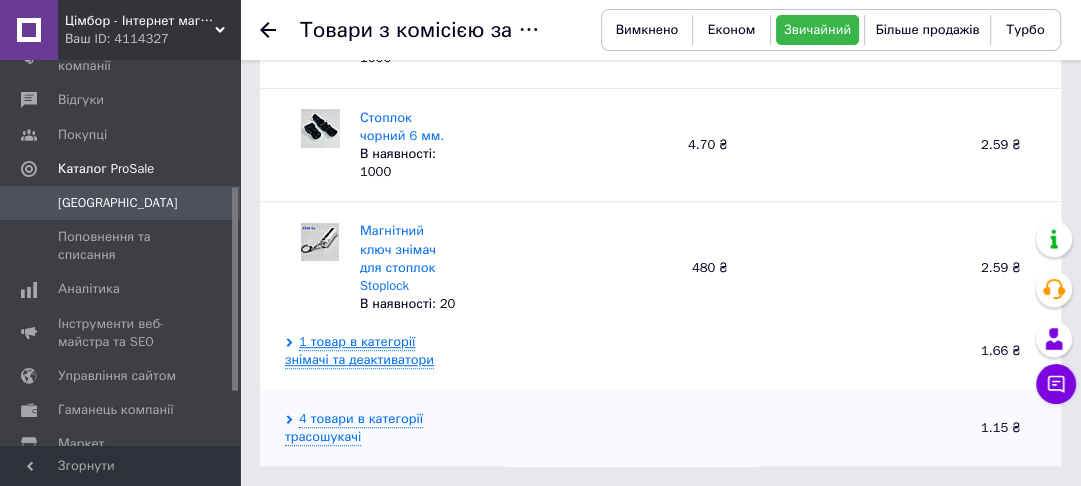 click on "1 товар в категорії знімачі та деактиватори" at bounding box center [359, 351] 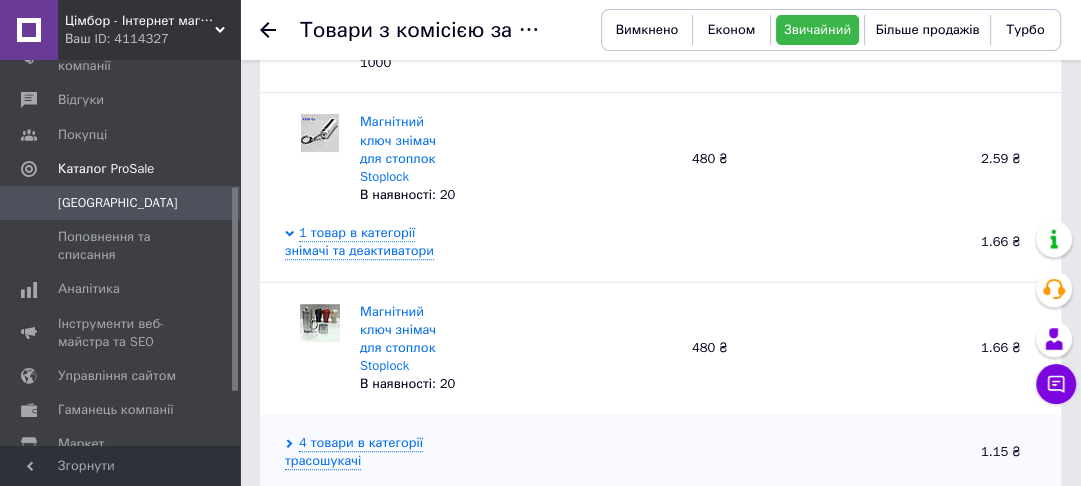 scroll, scrollTop: 791, scrollLeft: 0, axis: vertical 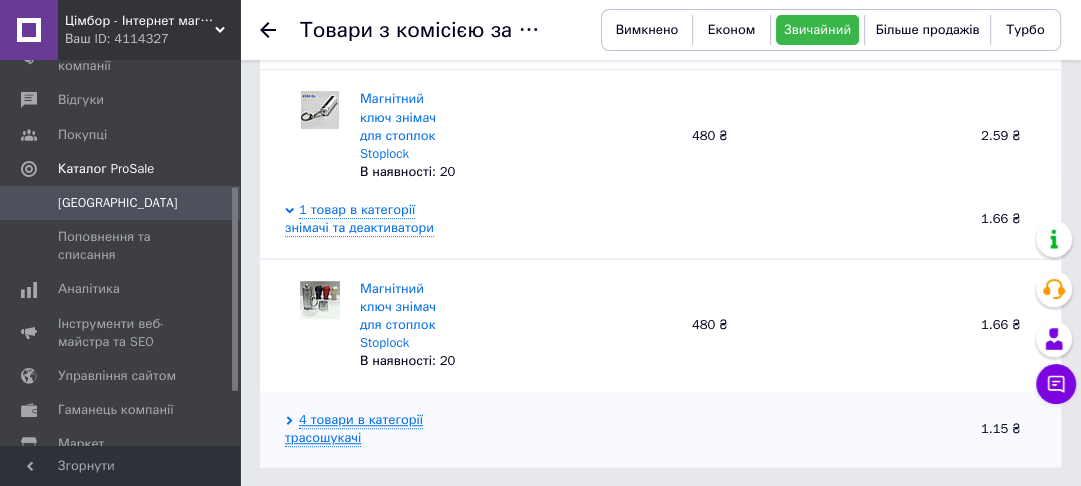 click on "4 товари в категорії трасошукачі" at bounding box center [354, 429] 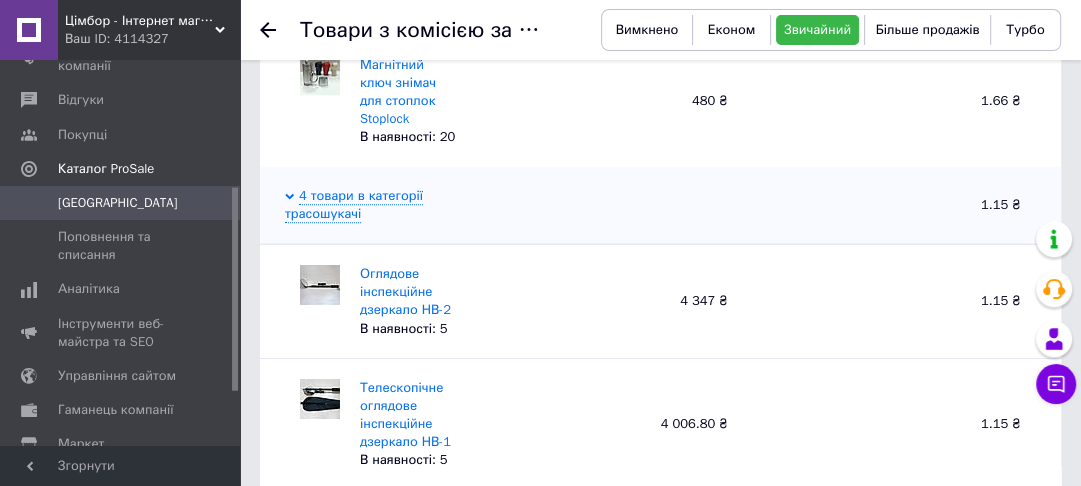scroll, scrollTop: 1031, scrollLeft: 0, axis: vertical 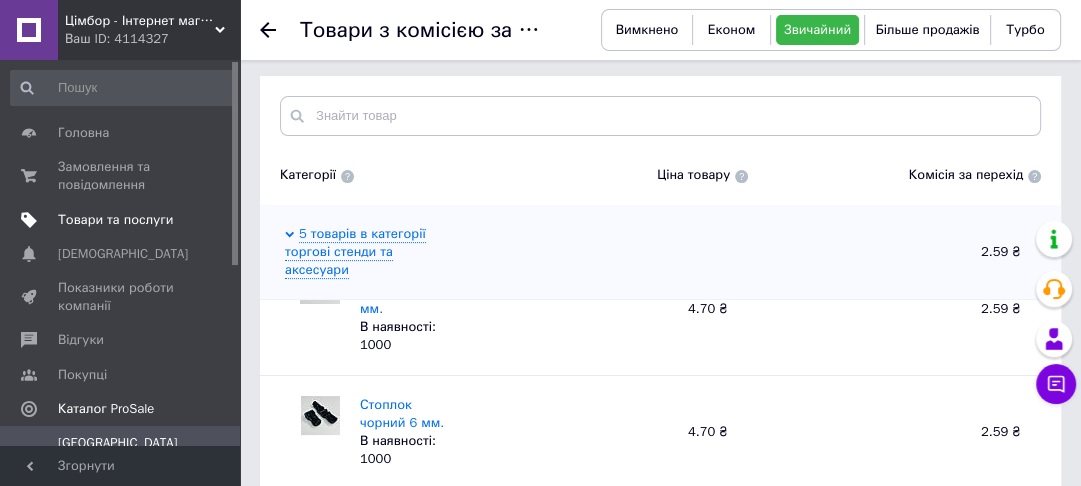 click on "Товари та послуги" at bounding box center [115, 220] 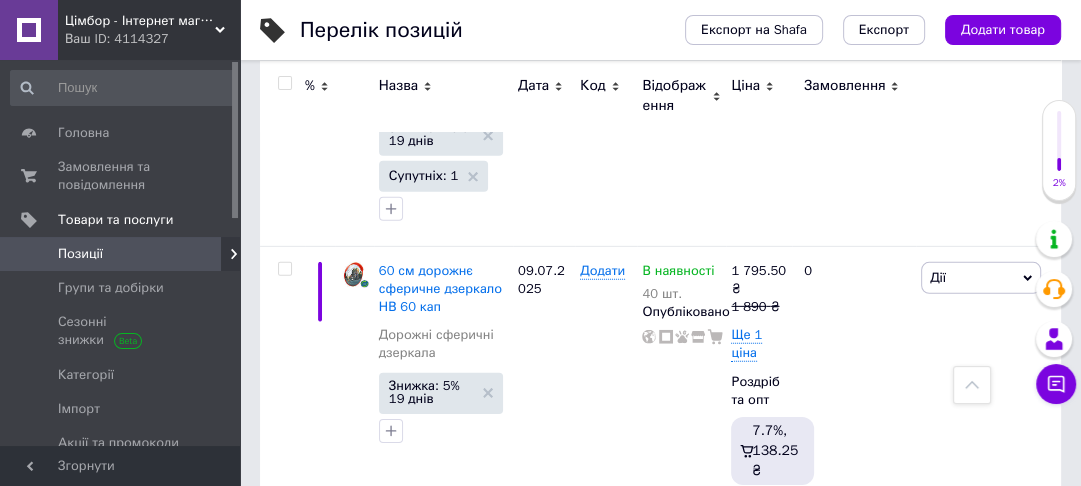 scroll, scrollTop: 4316, scrollLeft: 0, axis: vertical 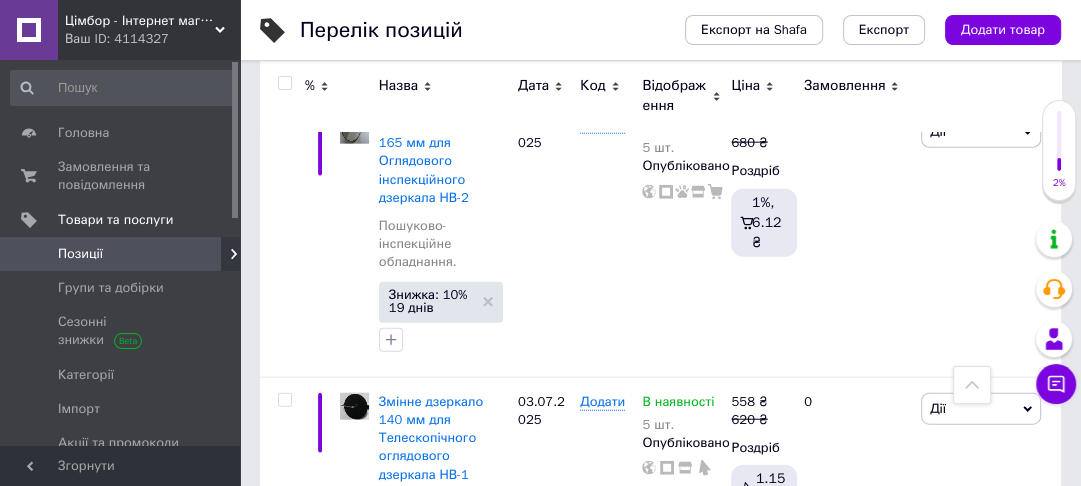 click on "Цімбор - Інтернет магазин обладнання та інструменту" at bounding box center [140, 21] 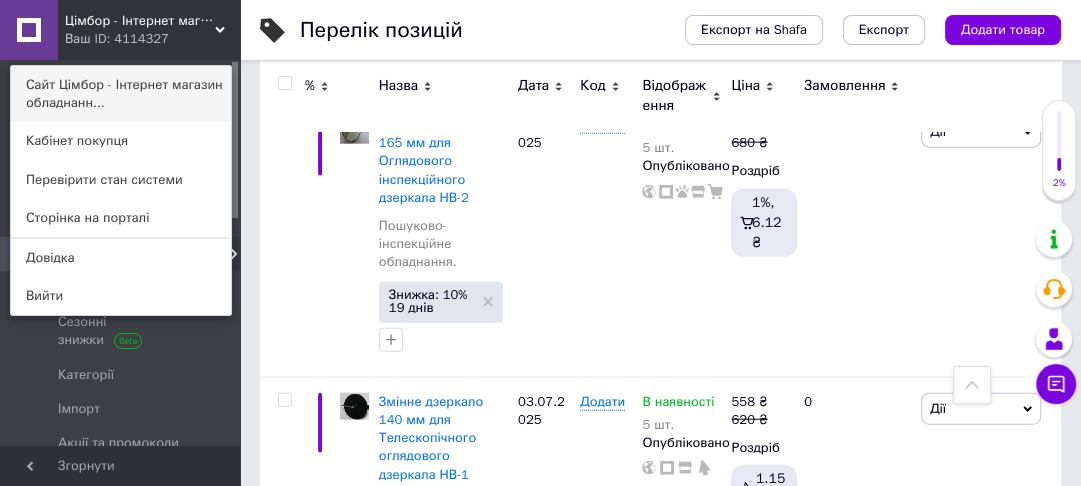 click on "Сайт Цімбор - Інтернет магазин обладнанн..." at bounding box center [121, 94] 